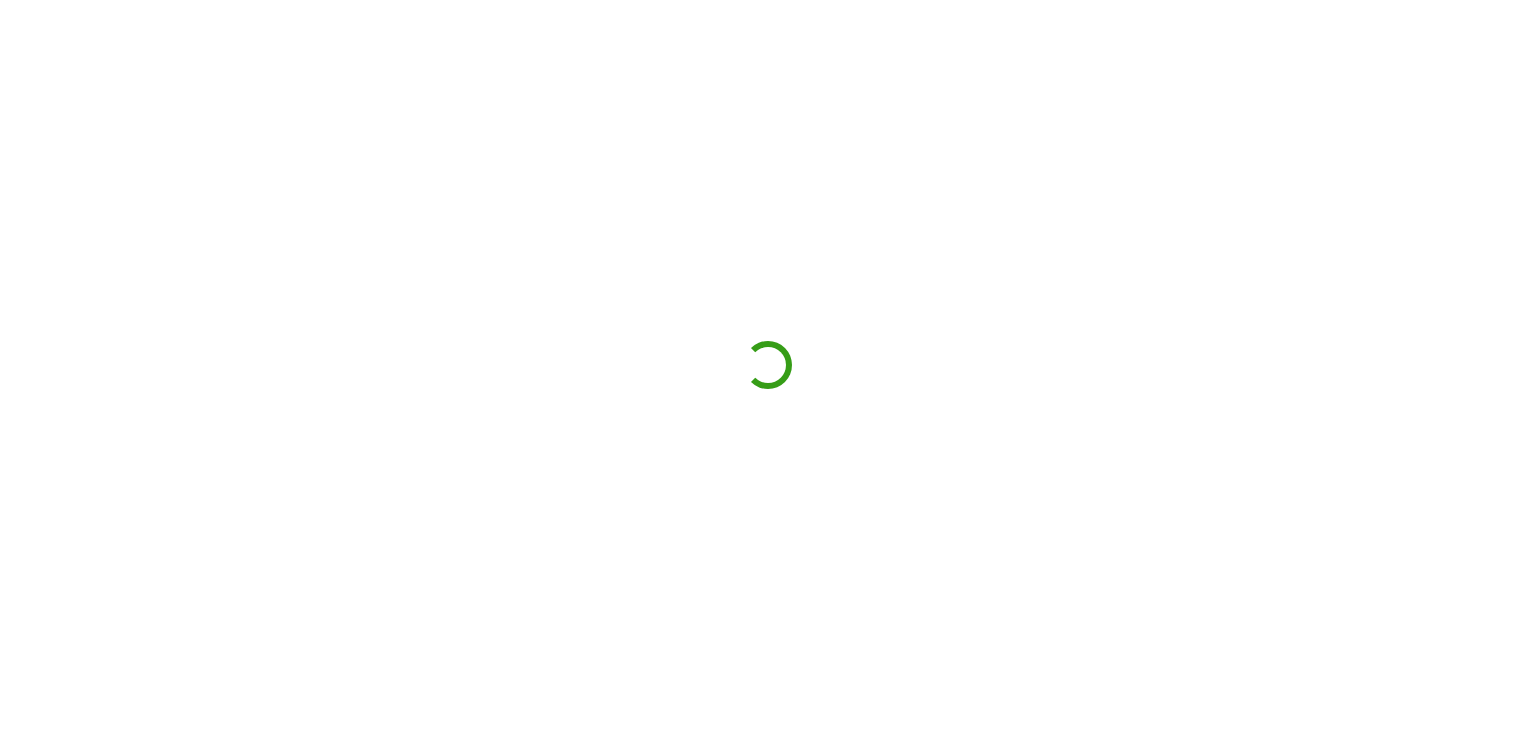 scroll, scrollTop: 0, scrollLeft: 0, axis: both 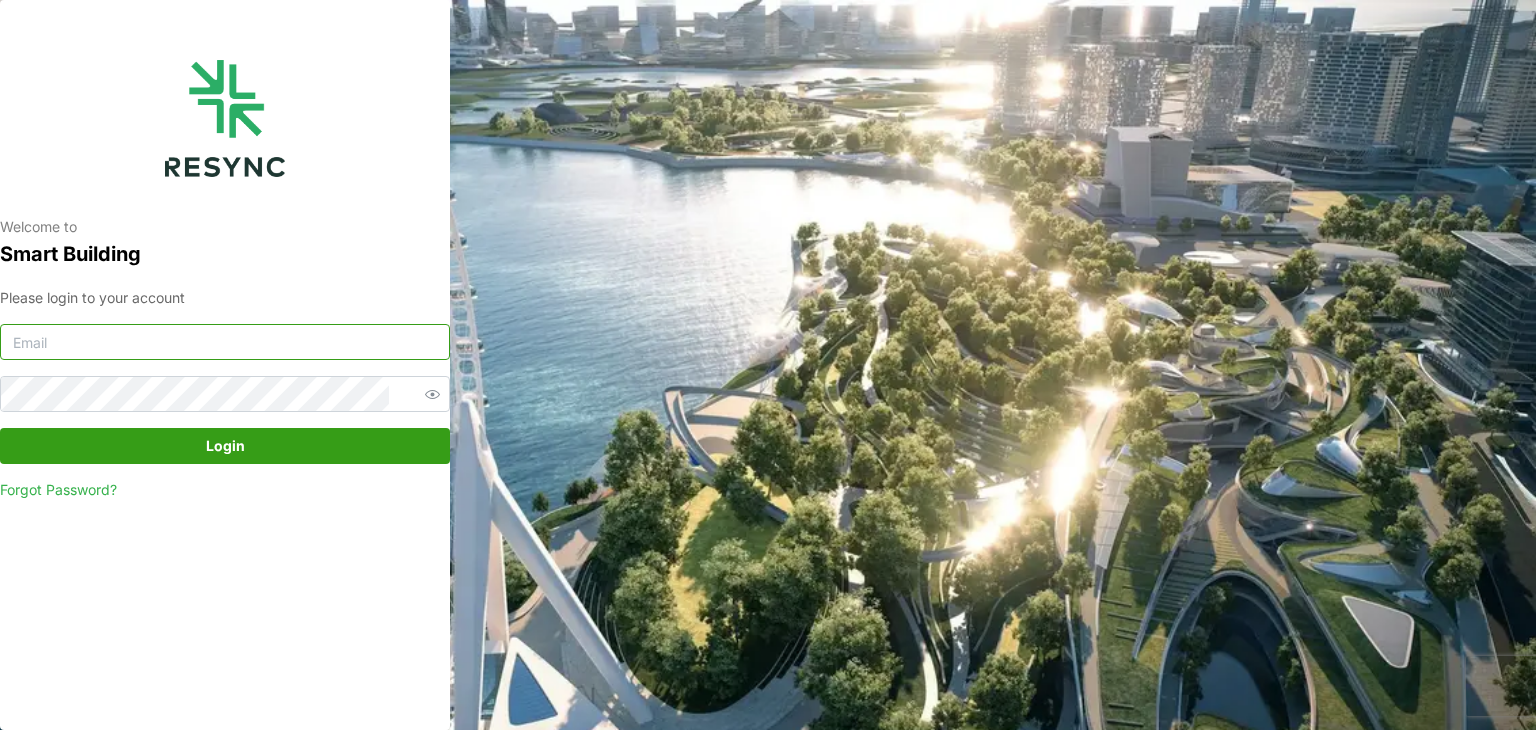 click at bounding box center [225, 342] 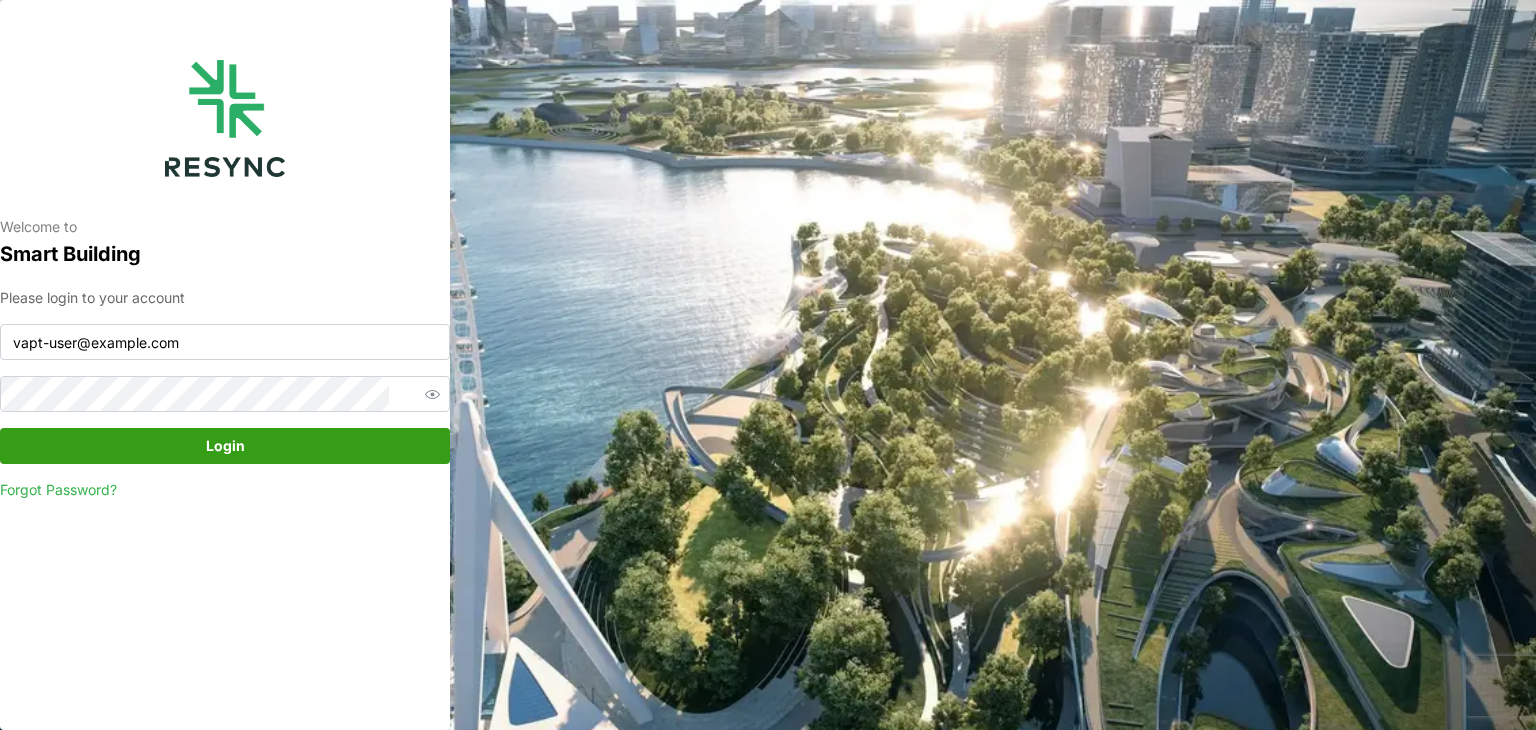 drag, startPoint x: 188, startPoint y: 645, endPoint x: 188, endPoint y: 622, distance: 23 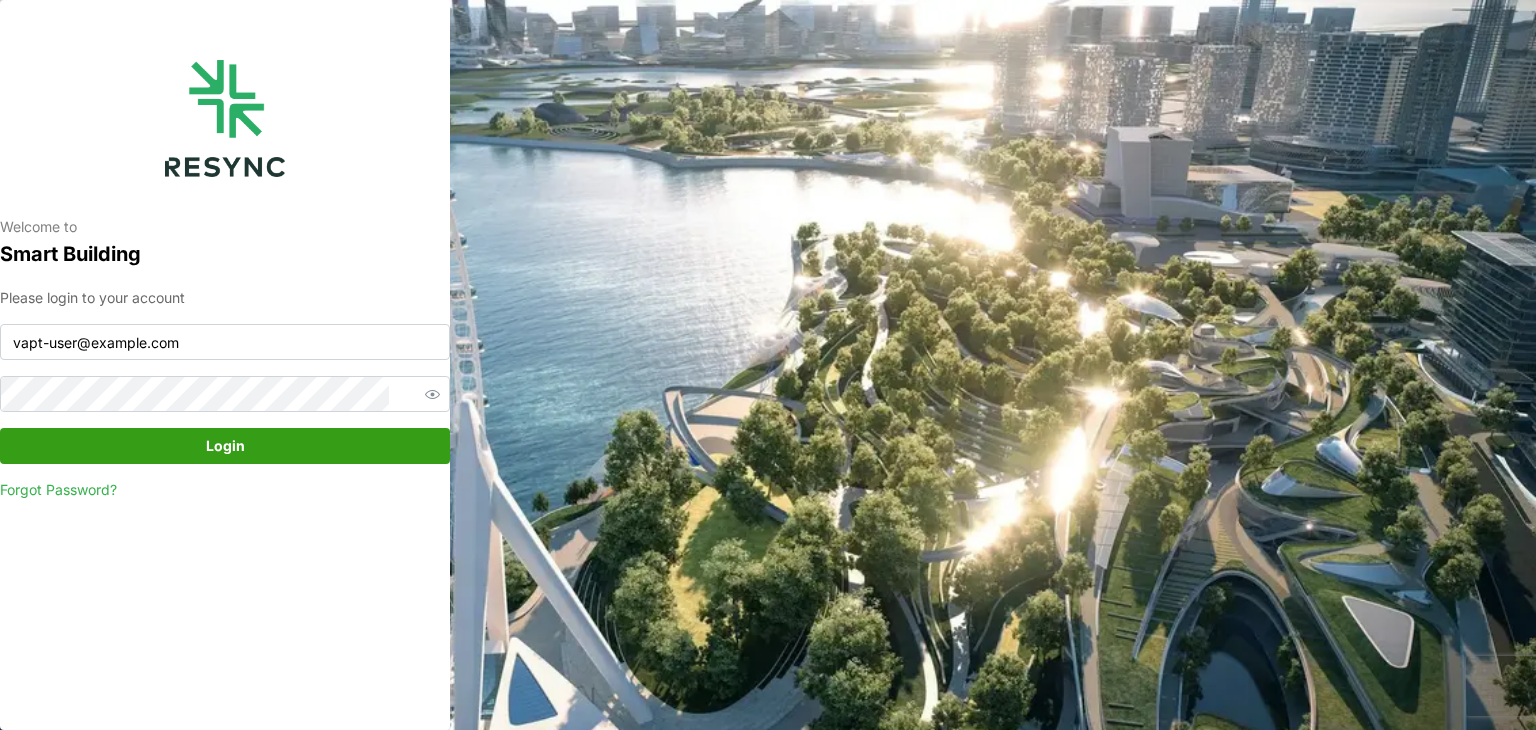 click on "Login" at bounding box center (225, 446) 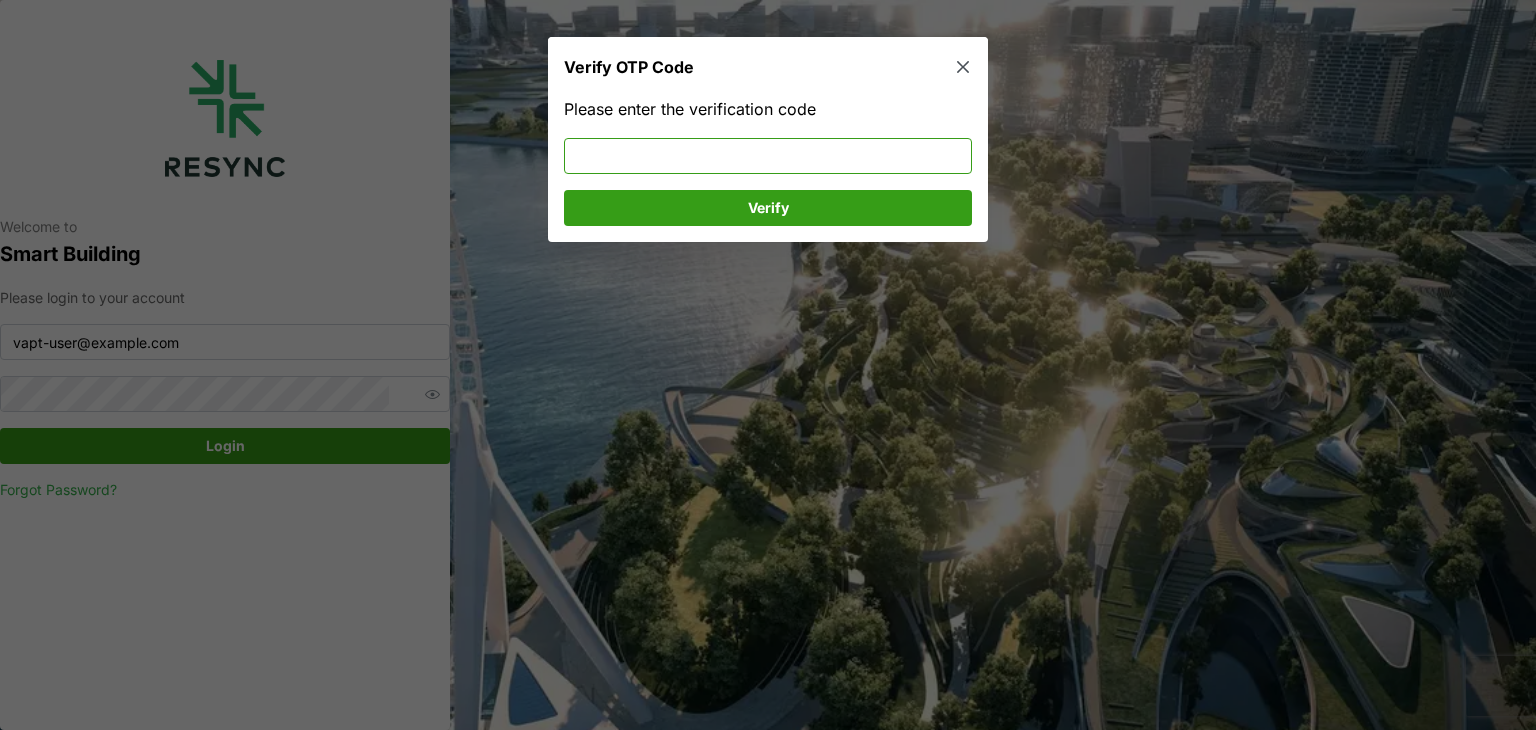 click at bounding box center (768, 155) 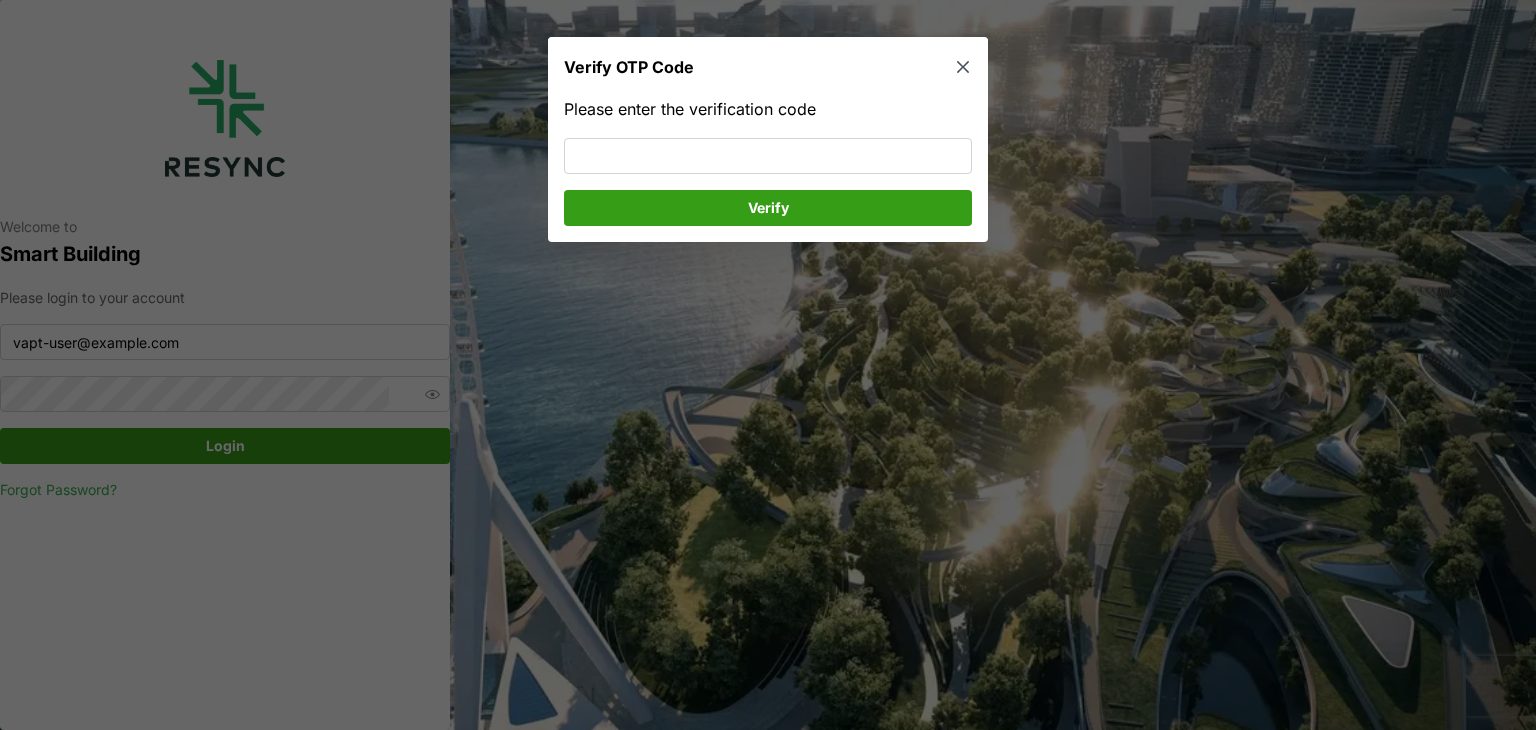 click at bounding box center (768, 365) 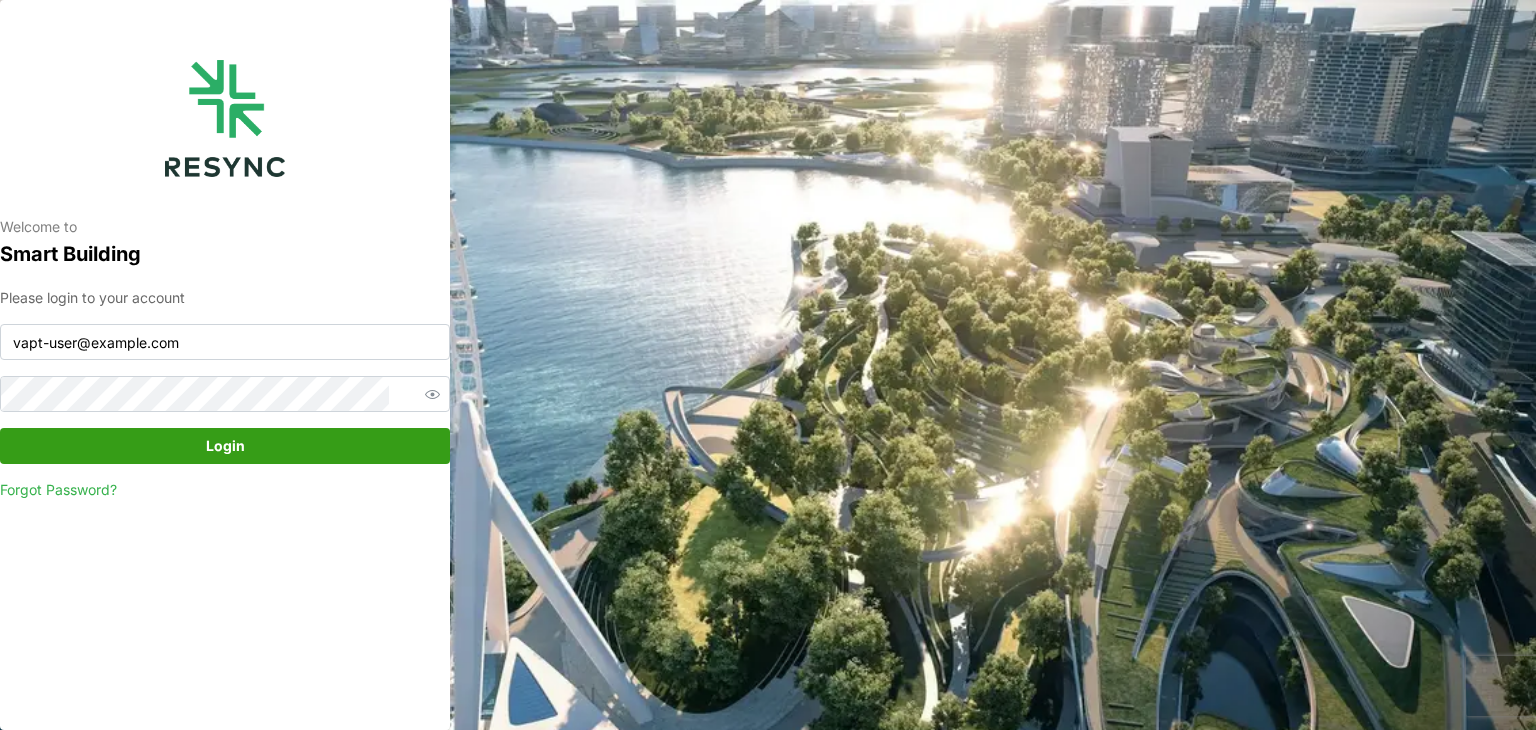 click on "Login" at bounding box center (225, 446) 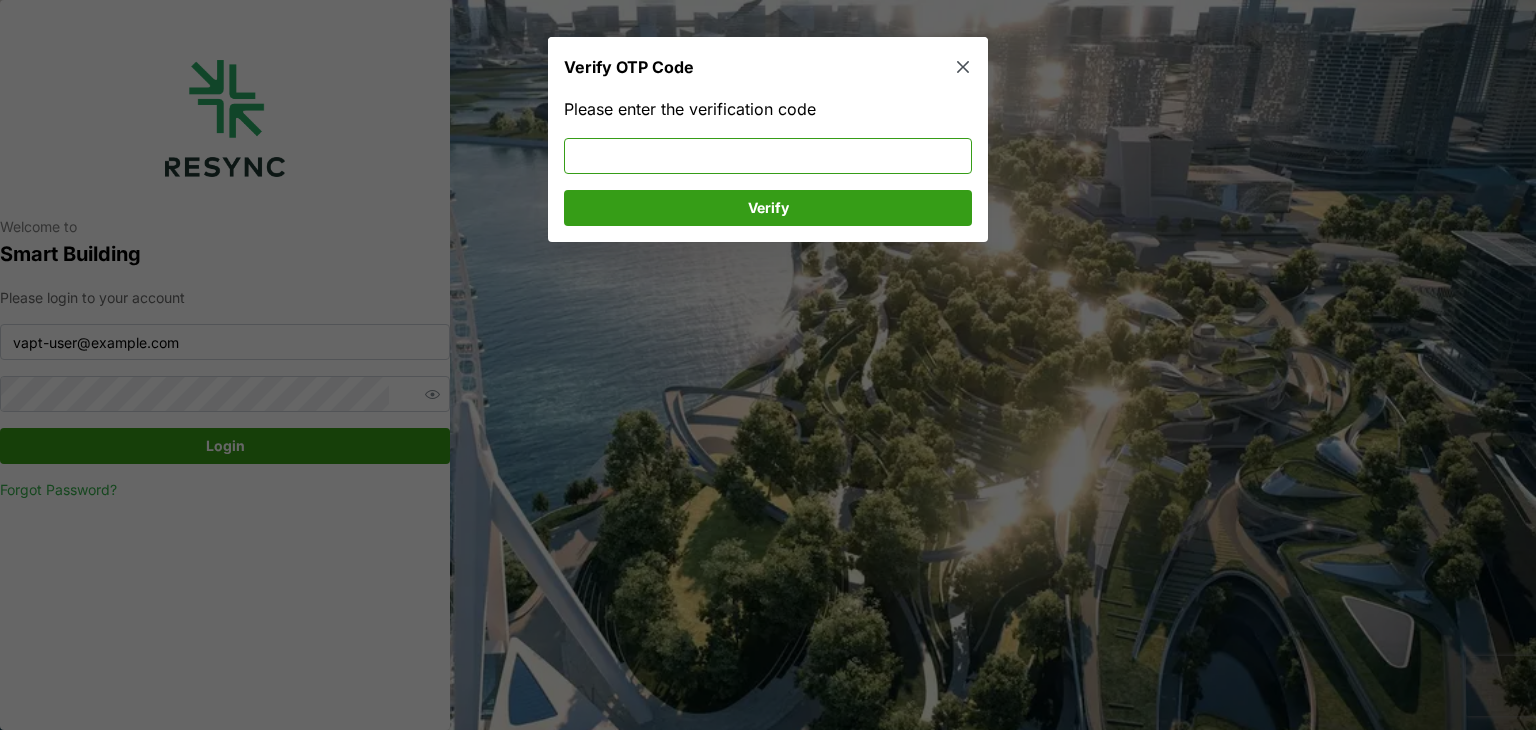 click at bounding box center [768, 155] 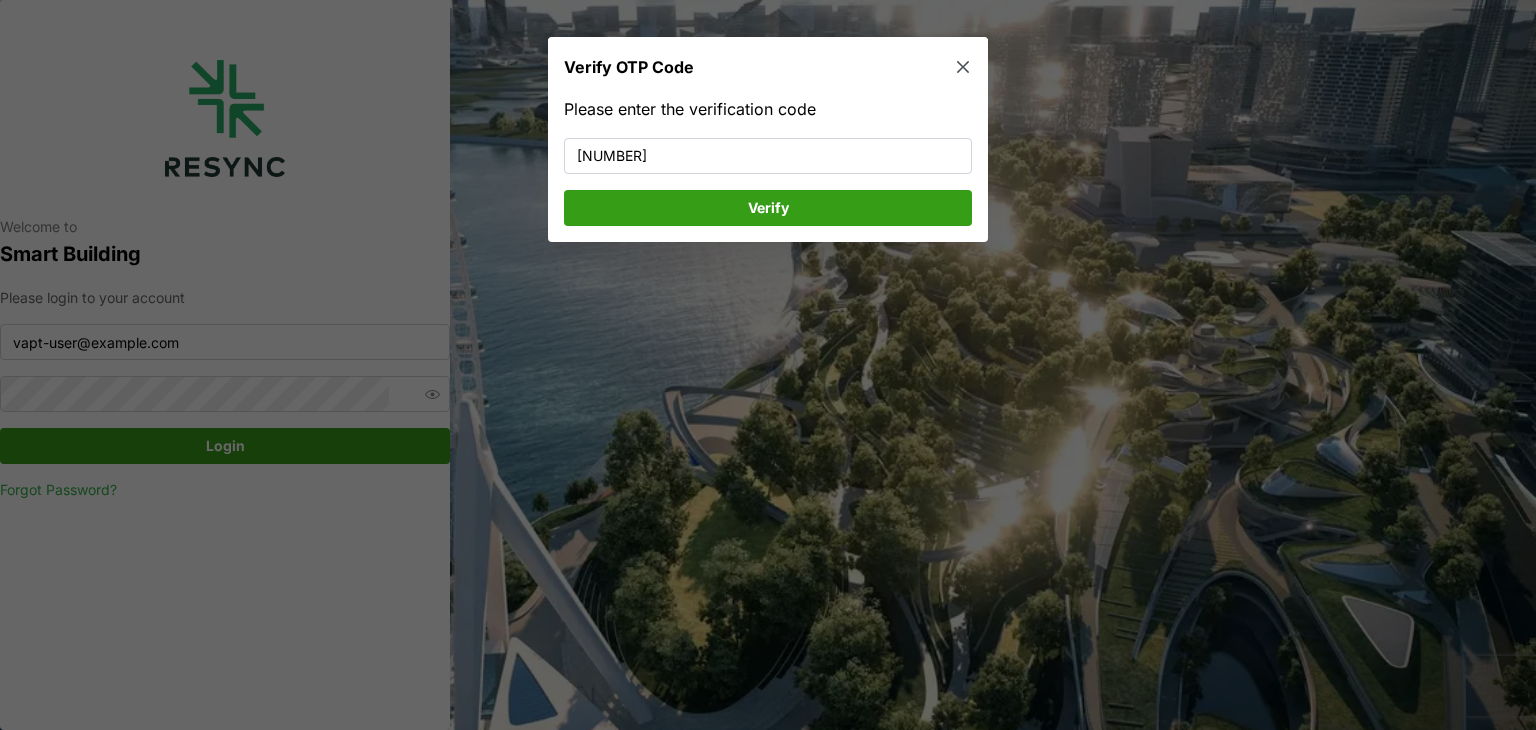 click on "Verify" at bounding box center (768, 207) 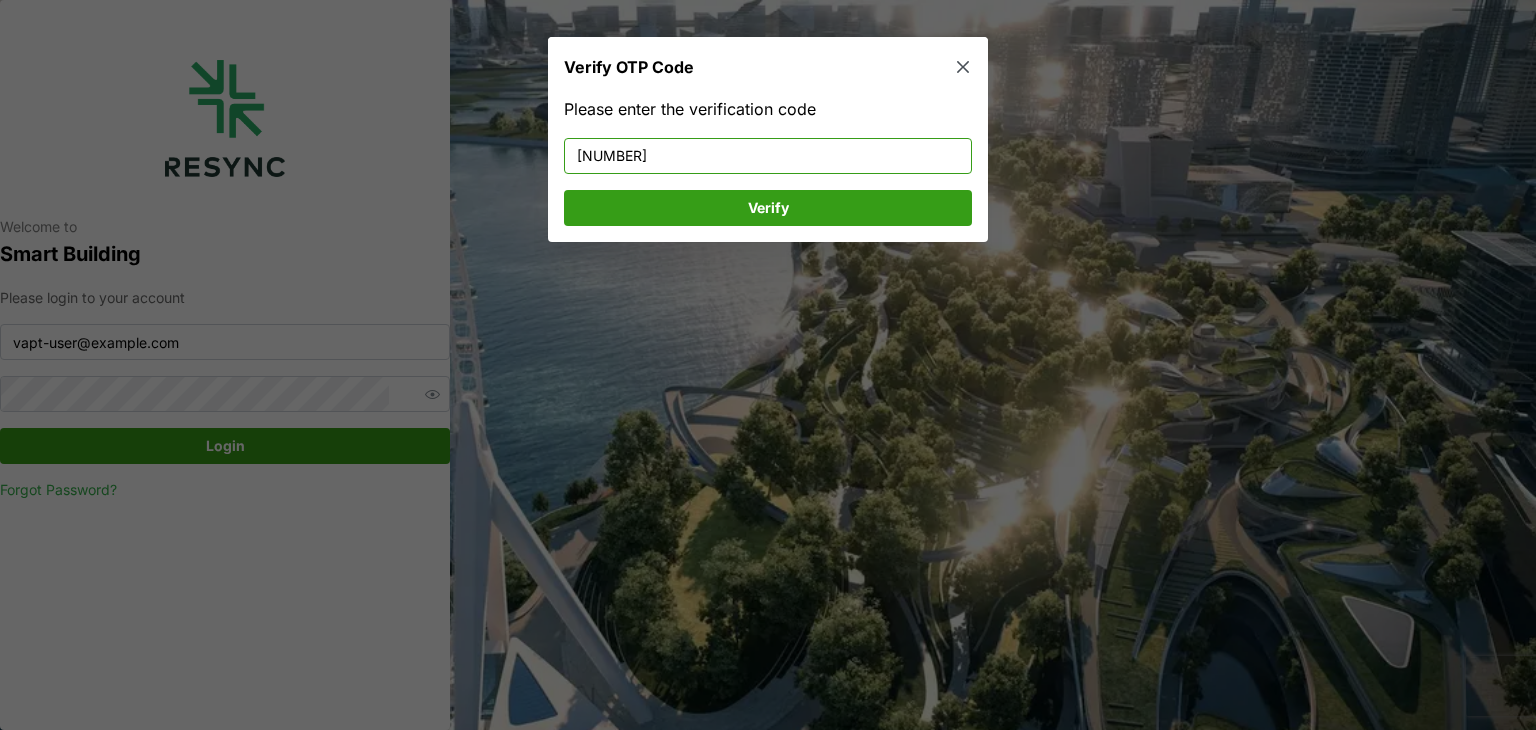 drag, startPoint x: 657, startPoint y: 160, endPoint x: 367, endPoint y: 119, distance: 292.88394 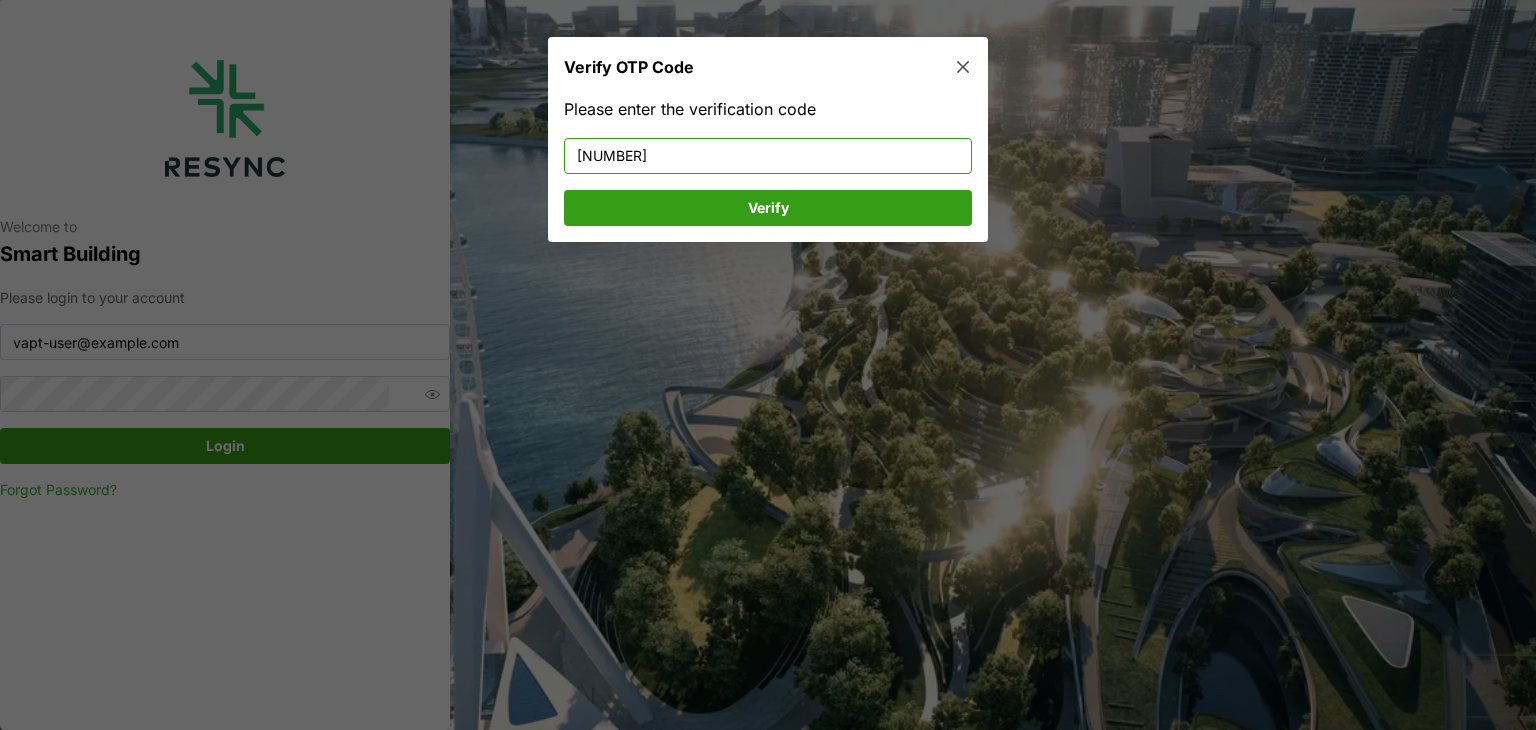 type on "[NUMBER]" 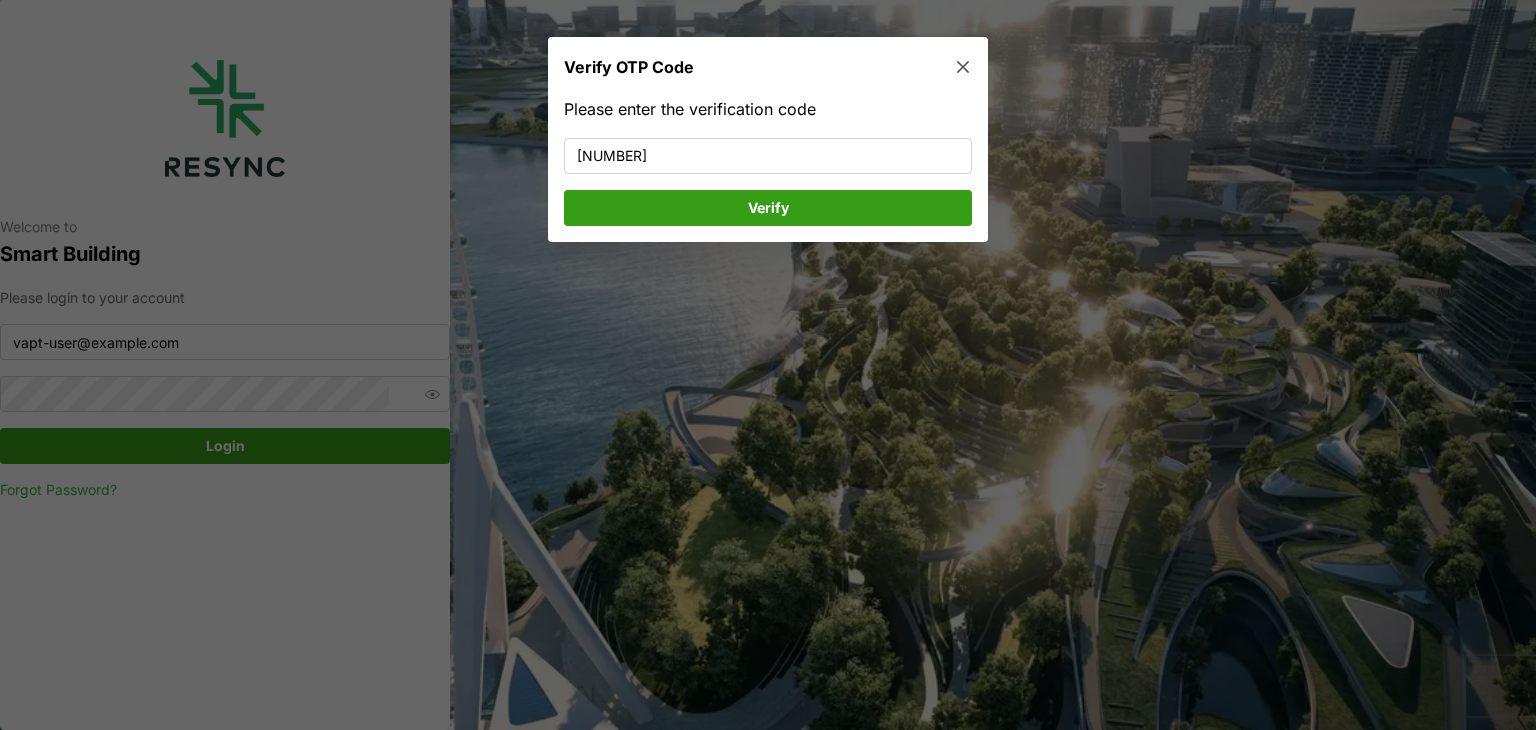 click on "Verify" at bounding box center [768, 207] 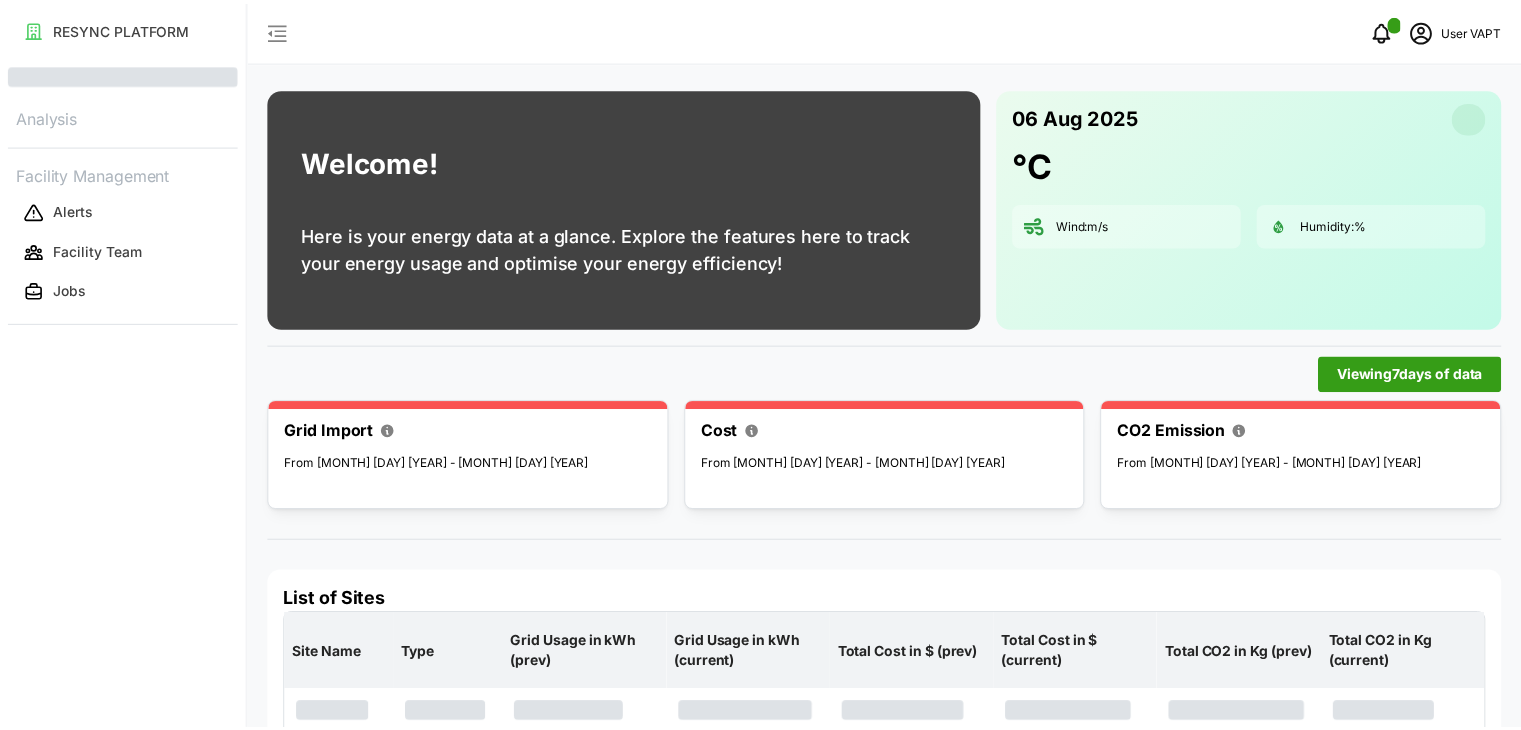 scroll, scrollTop: 0, scrollLeft: 0, axis: both 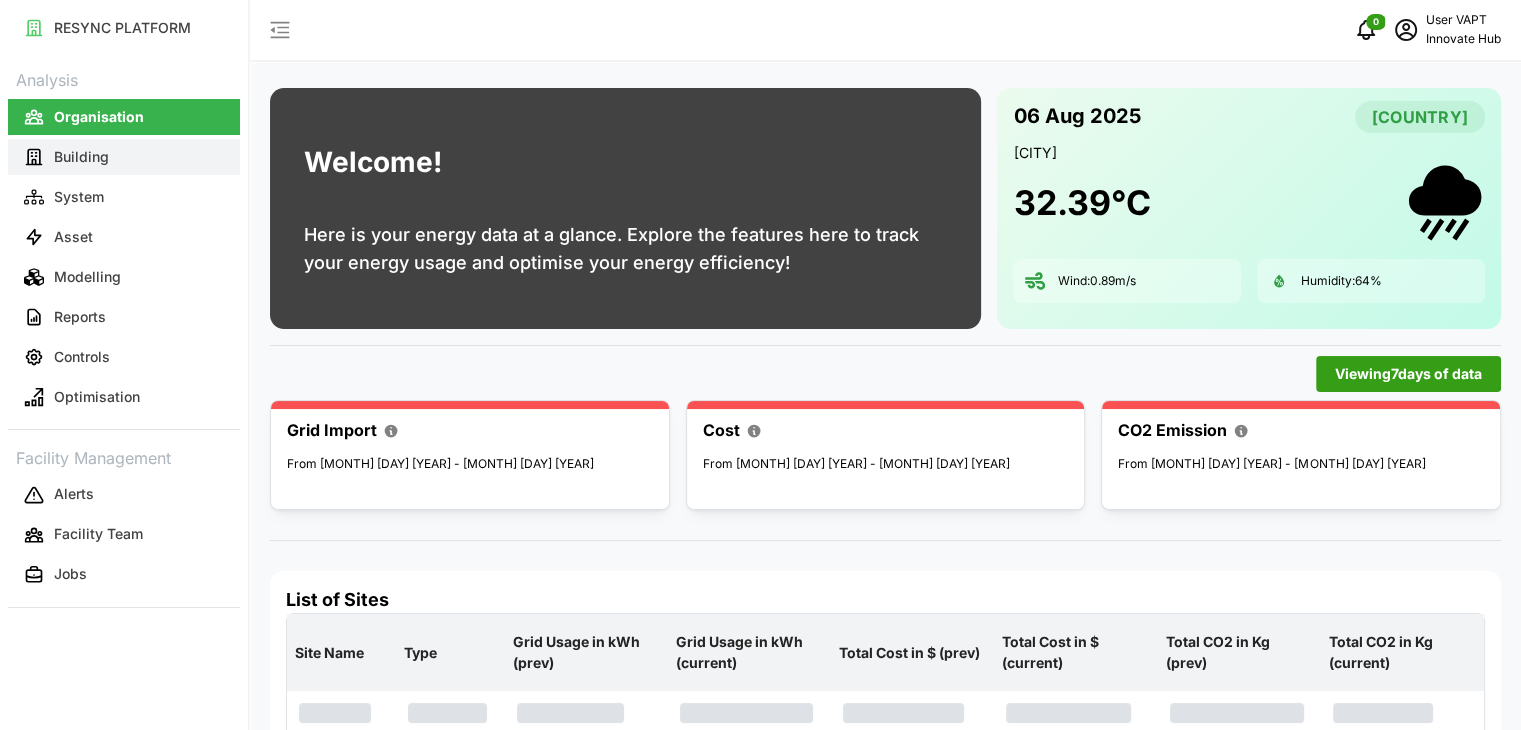 click on "Building" at bounding box center [124, 157] 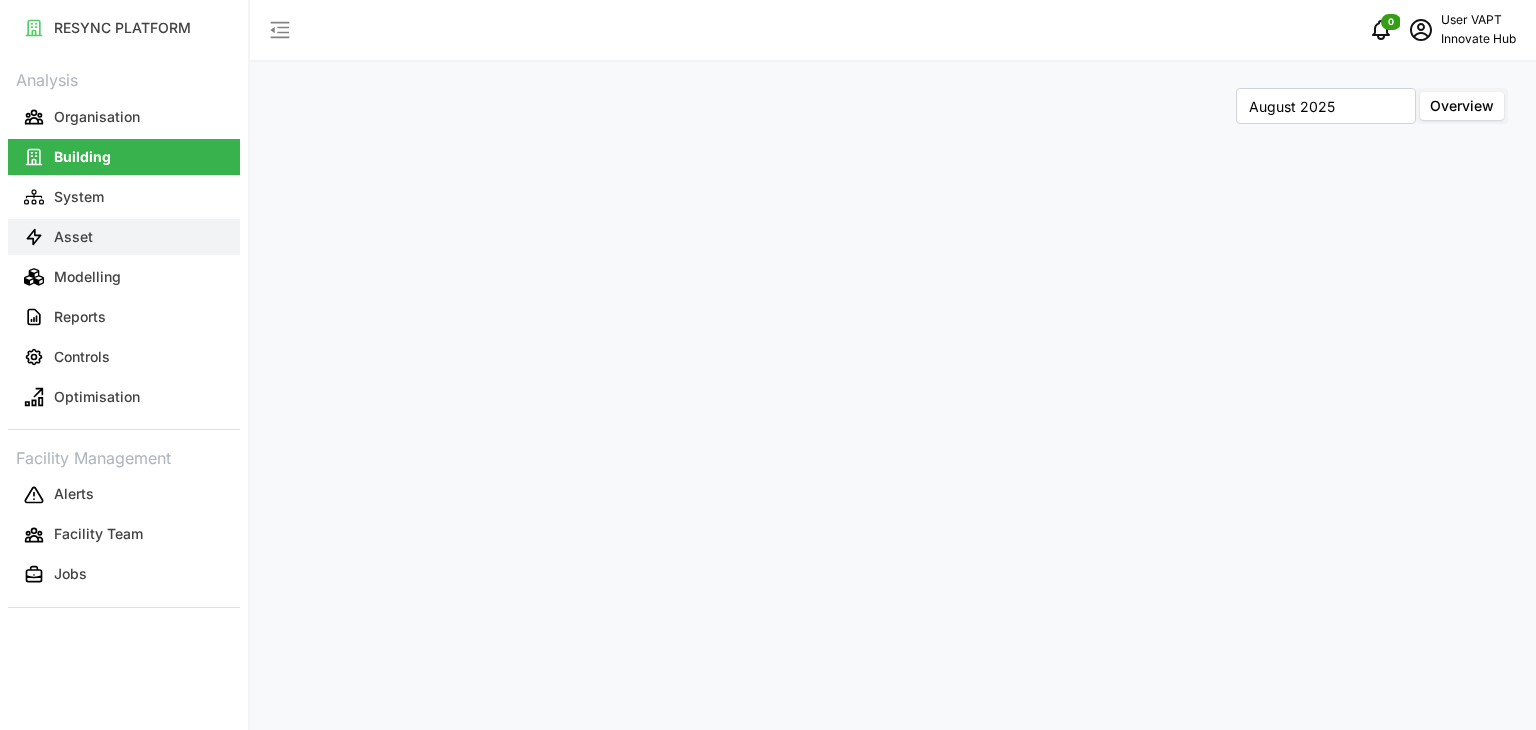 click on "Asset" at bounding box center [73, 237] 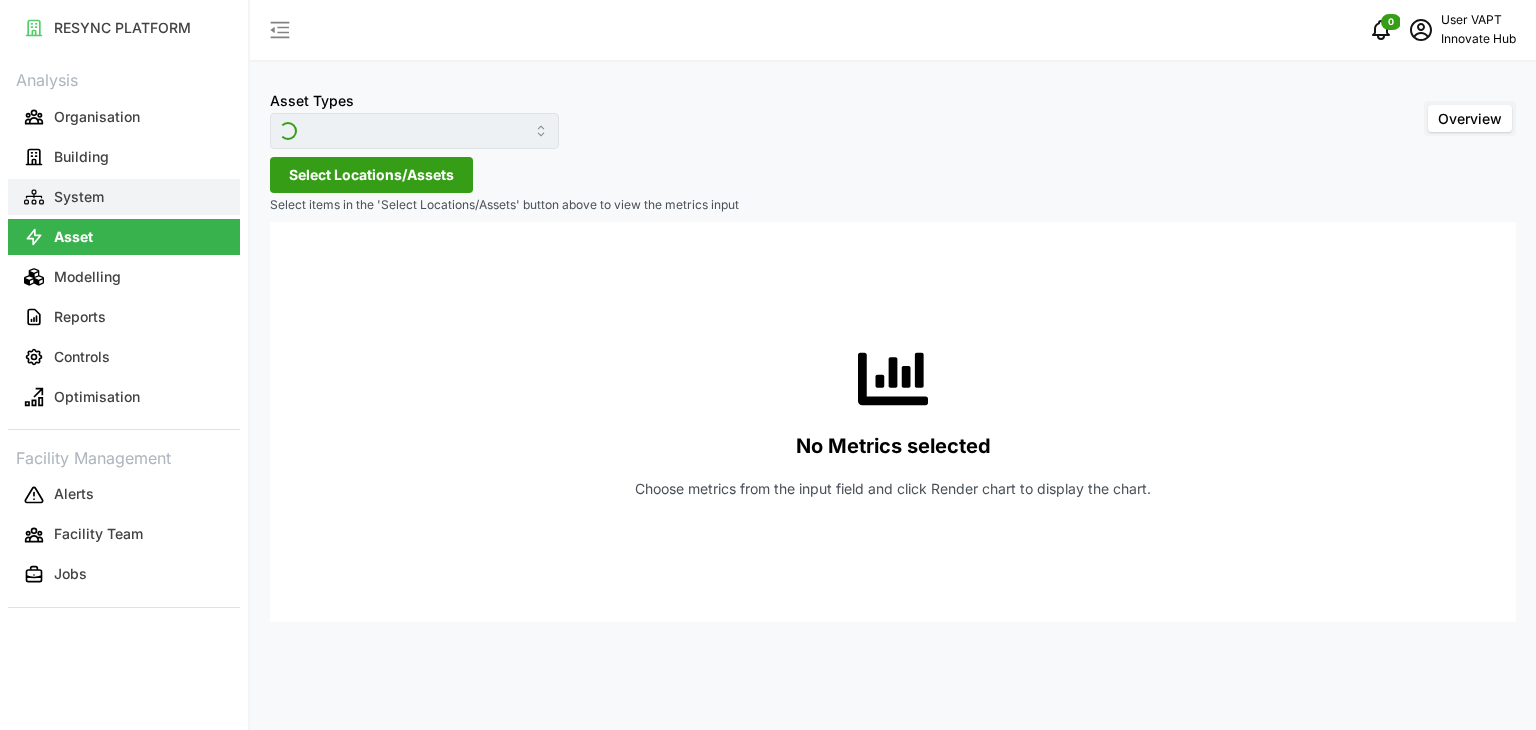 click on "System" at bounding box center (79, 197) 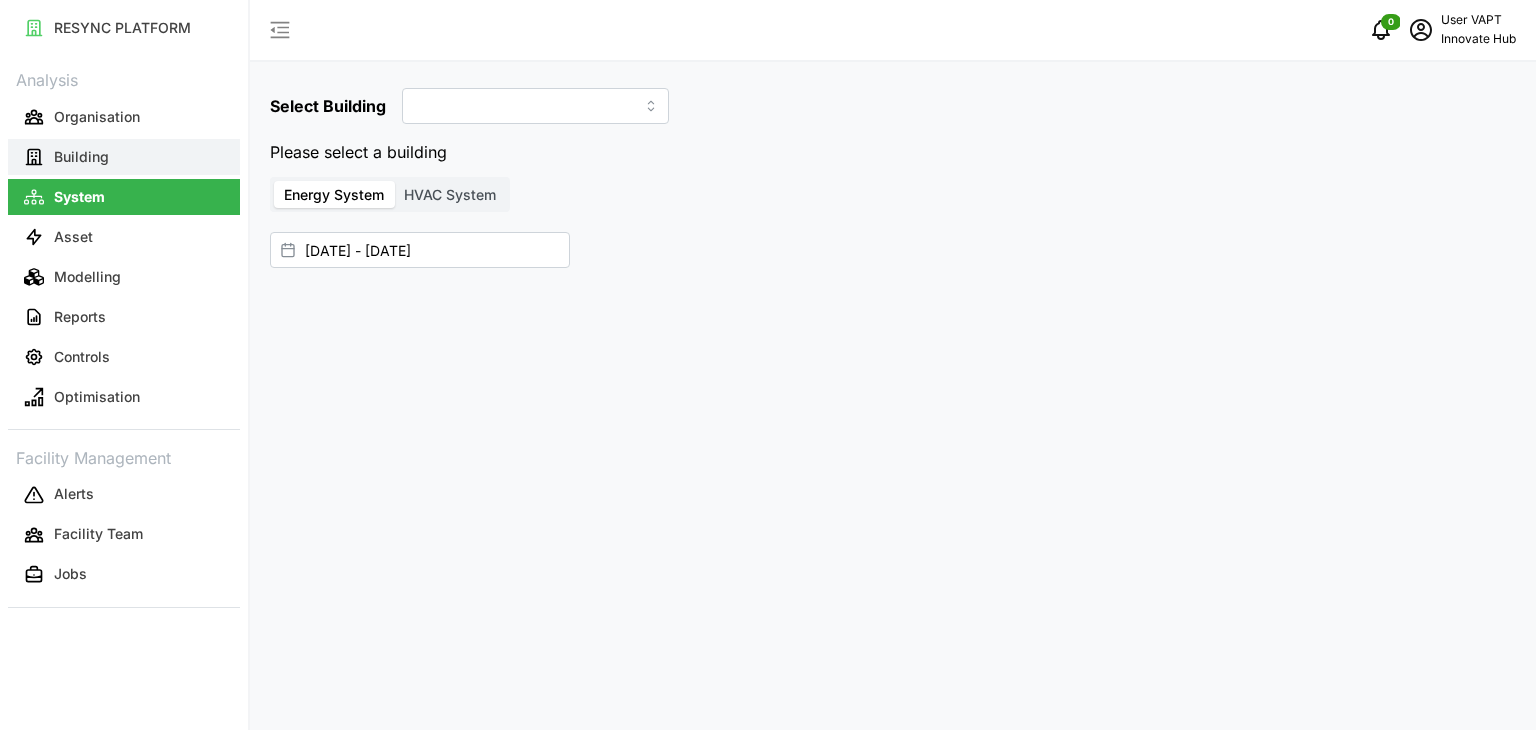 type on "Landmark Tower" 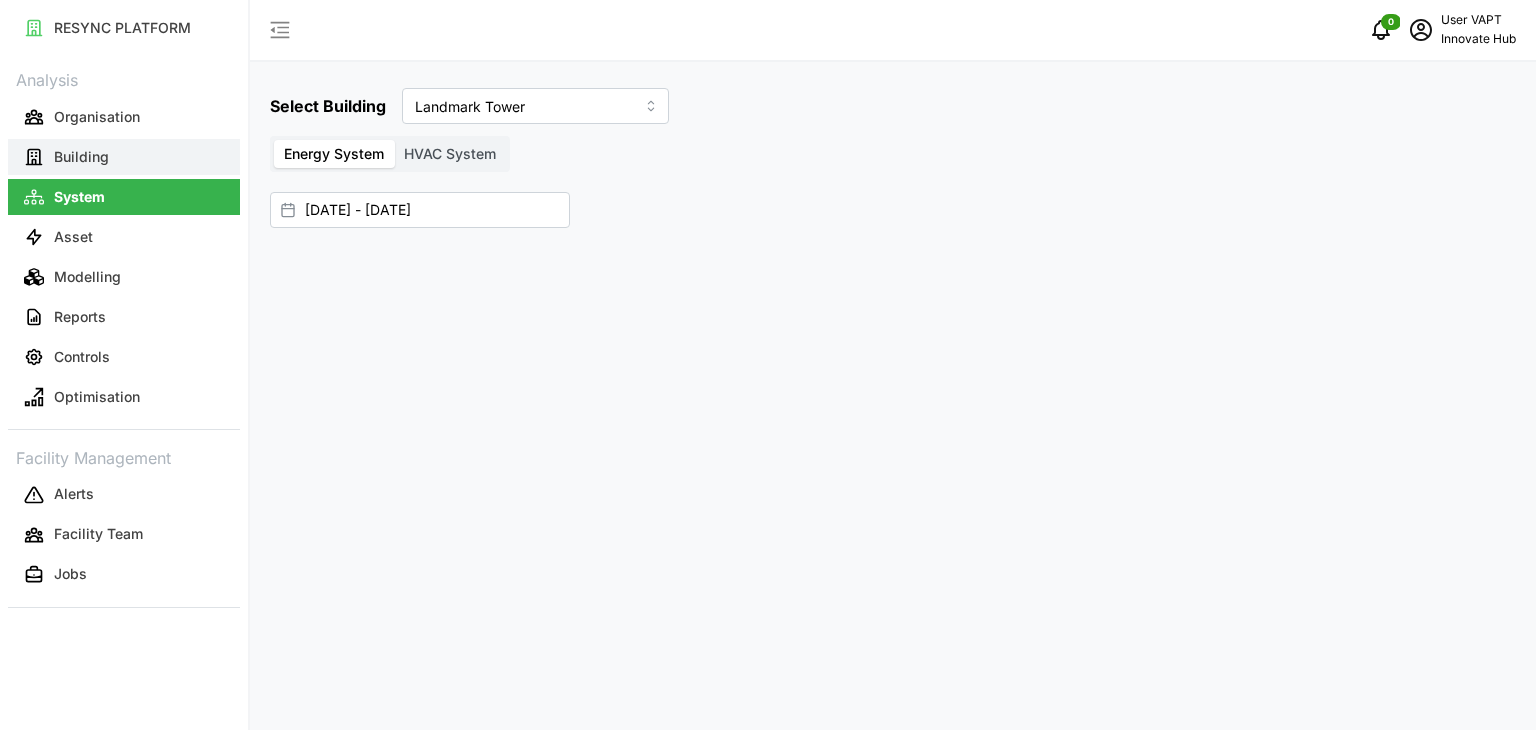 click on "Building" at bounding box center (124, 157) 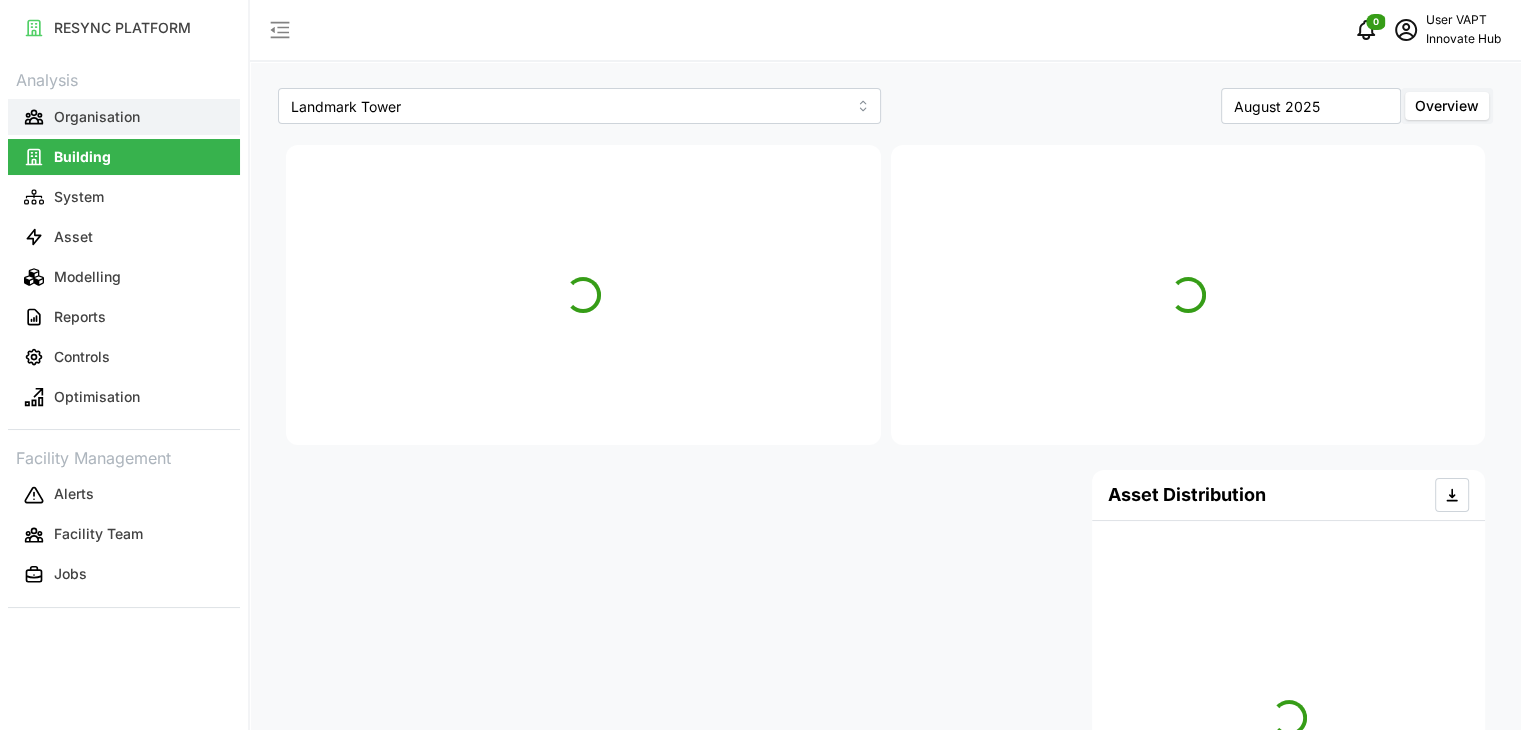 click on "Organisation" at bounding box center [97, 117] 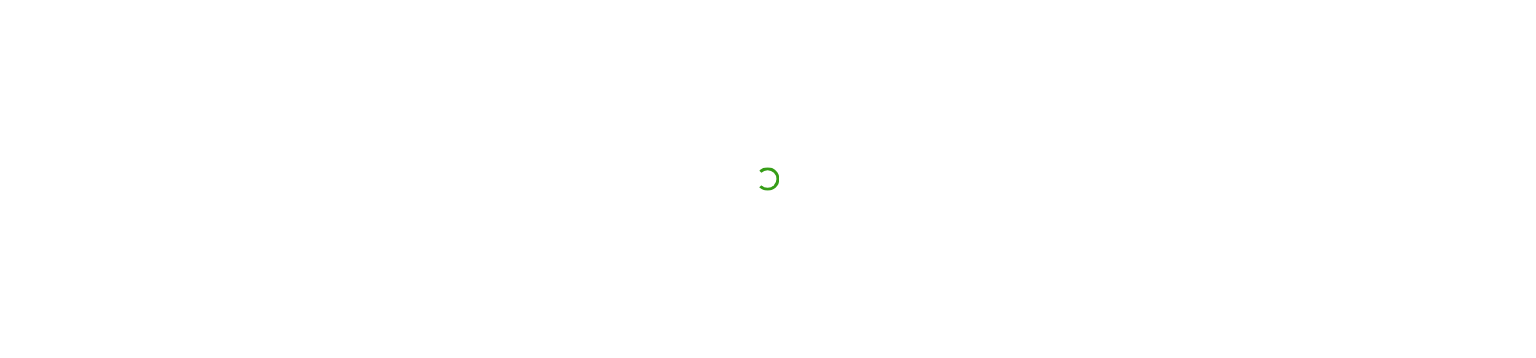 scroll, scrollTop: 0, scrollLeft: 0, axis: both 